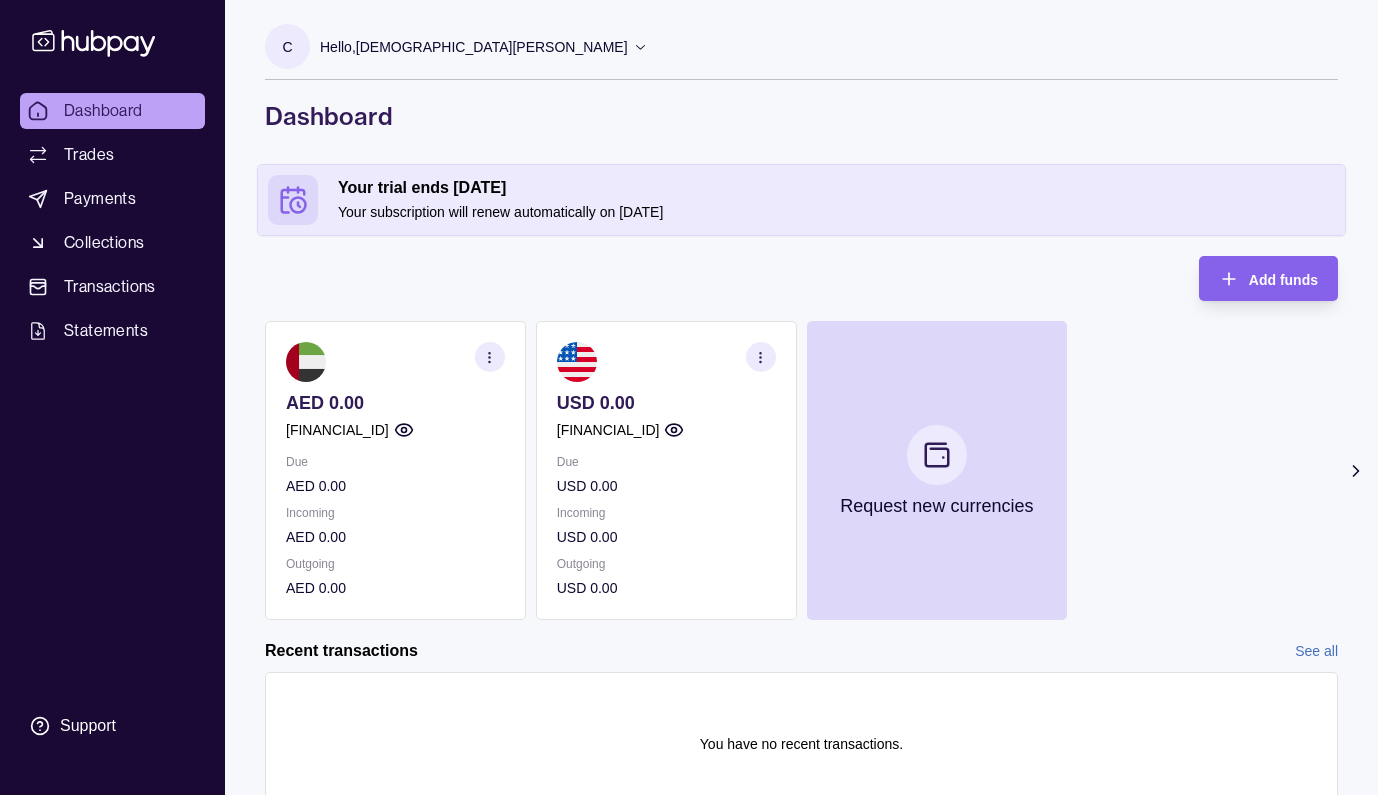 scroll, scrollTop: 0, scrollLeft: 0, axis: both 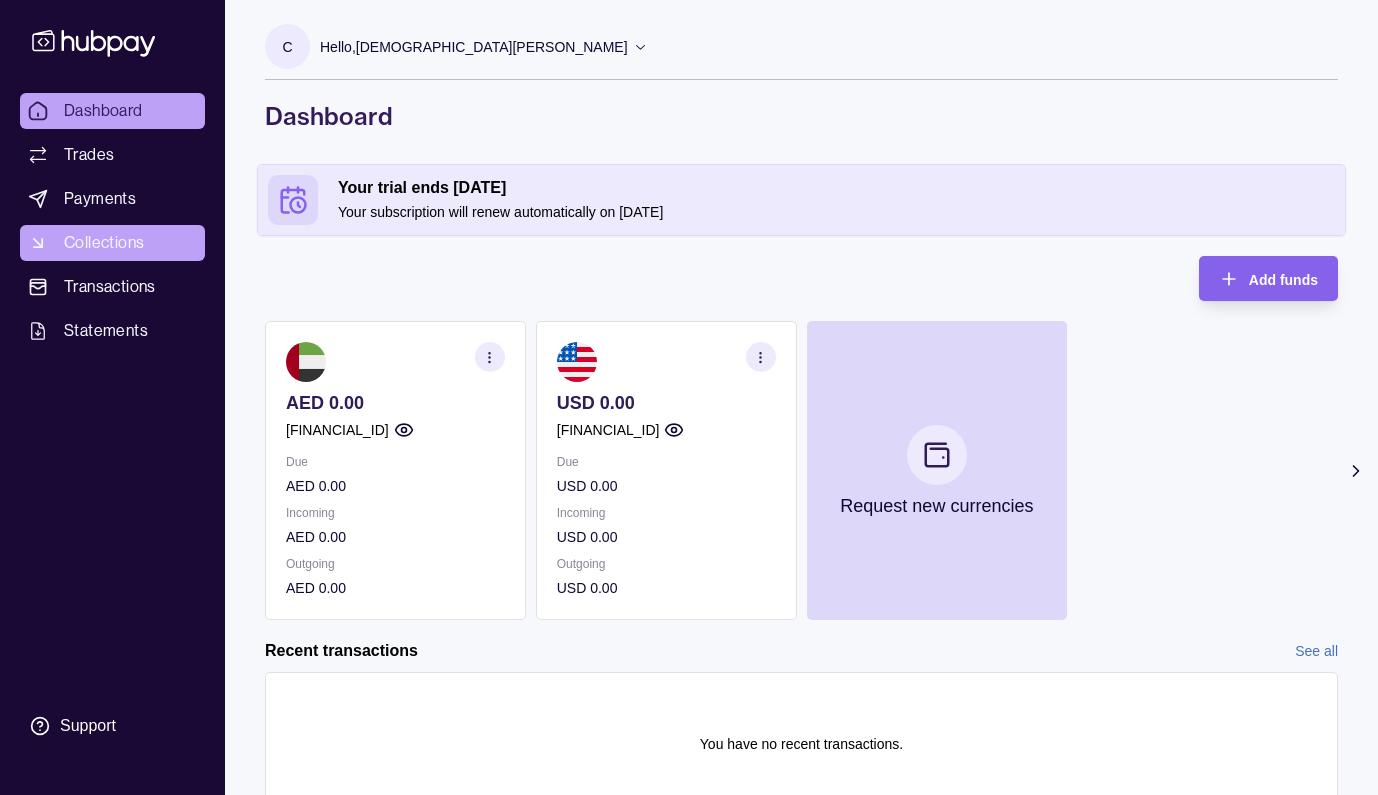 click on "Collections" at bounding box center [104, 243] 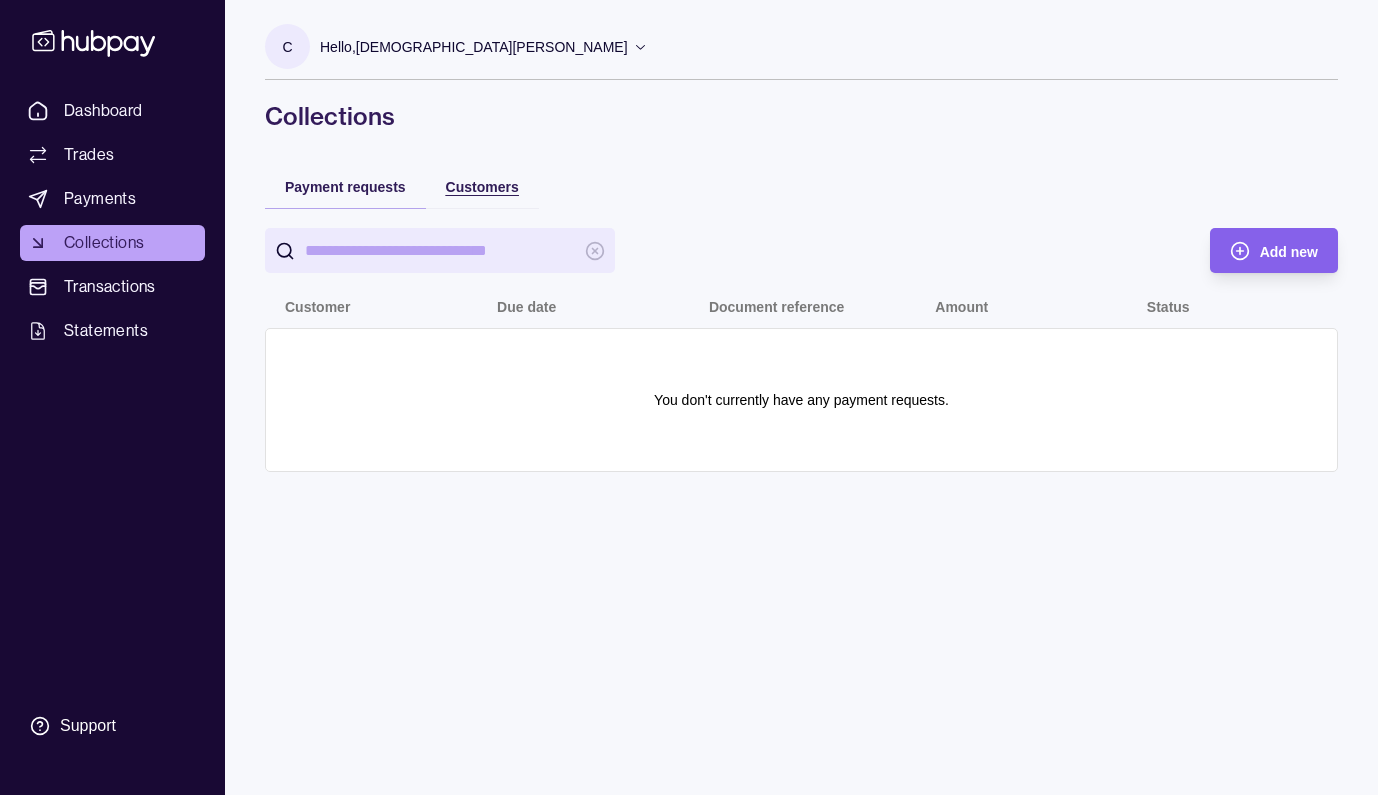 click on "Customers" at bounding box center [482, 186] 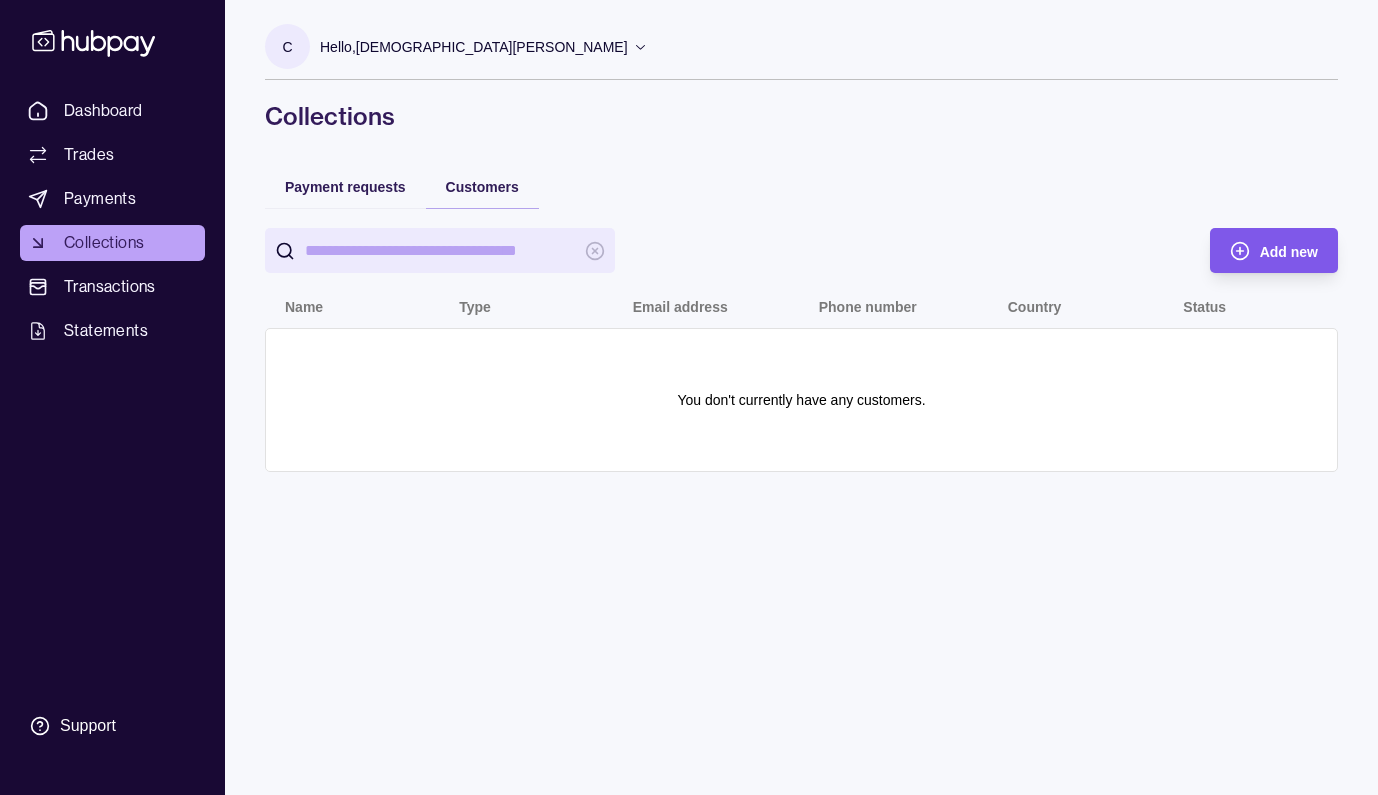 click on "Add new" at bounding box center (1289, 252) 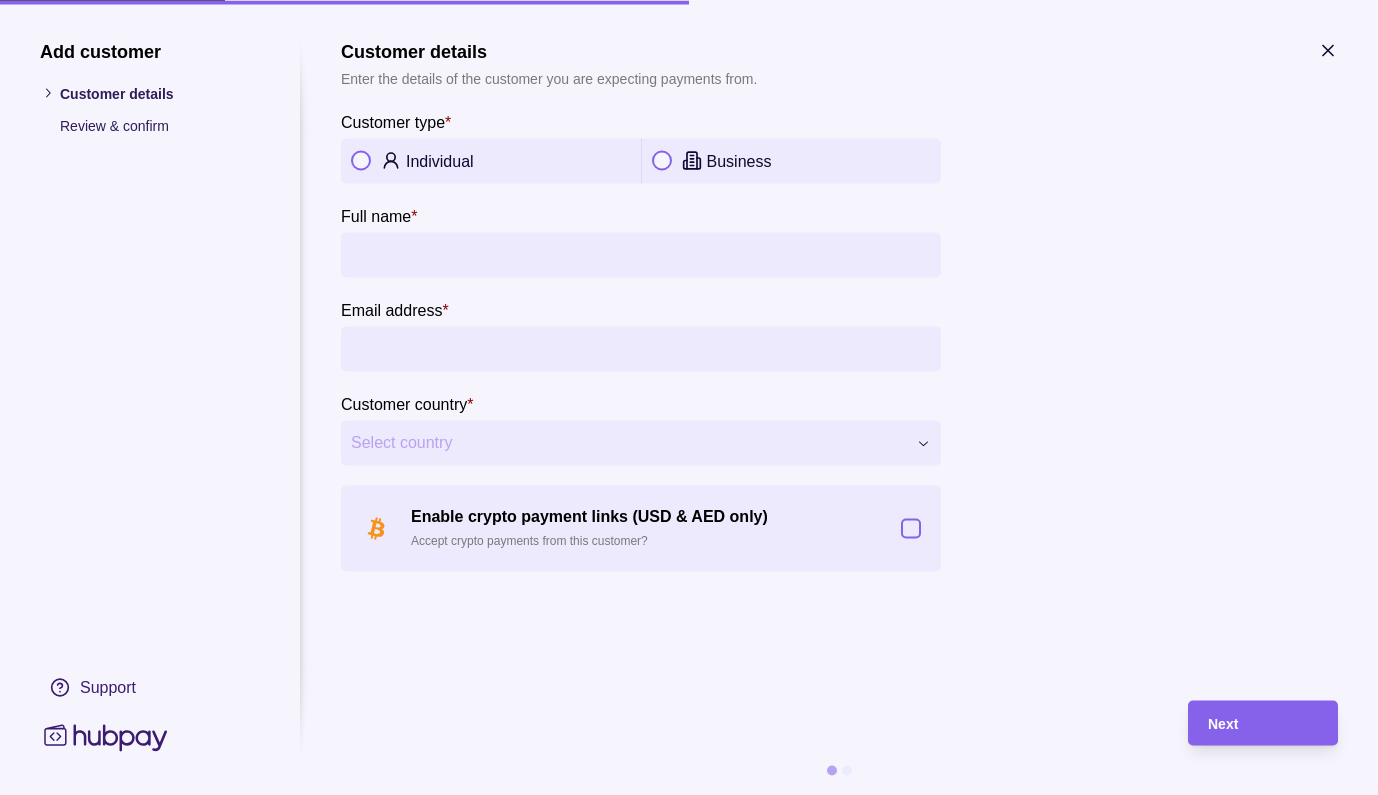 click on "Enable crypto payment links (USD & AED only) Accept crypto payments from this customer?" at bounding box center [911, 528] 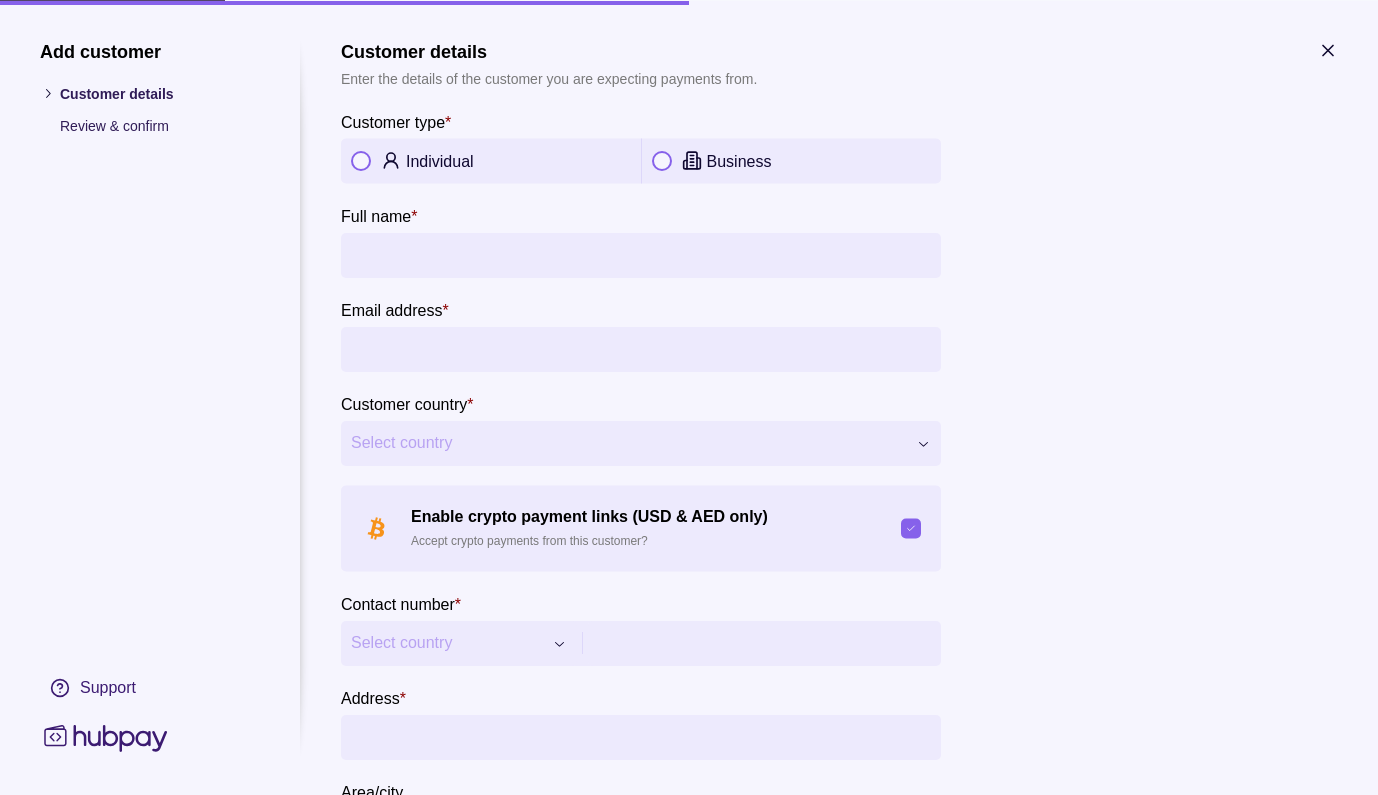click on "Individual" at bounding box center [518, 161] 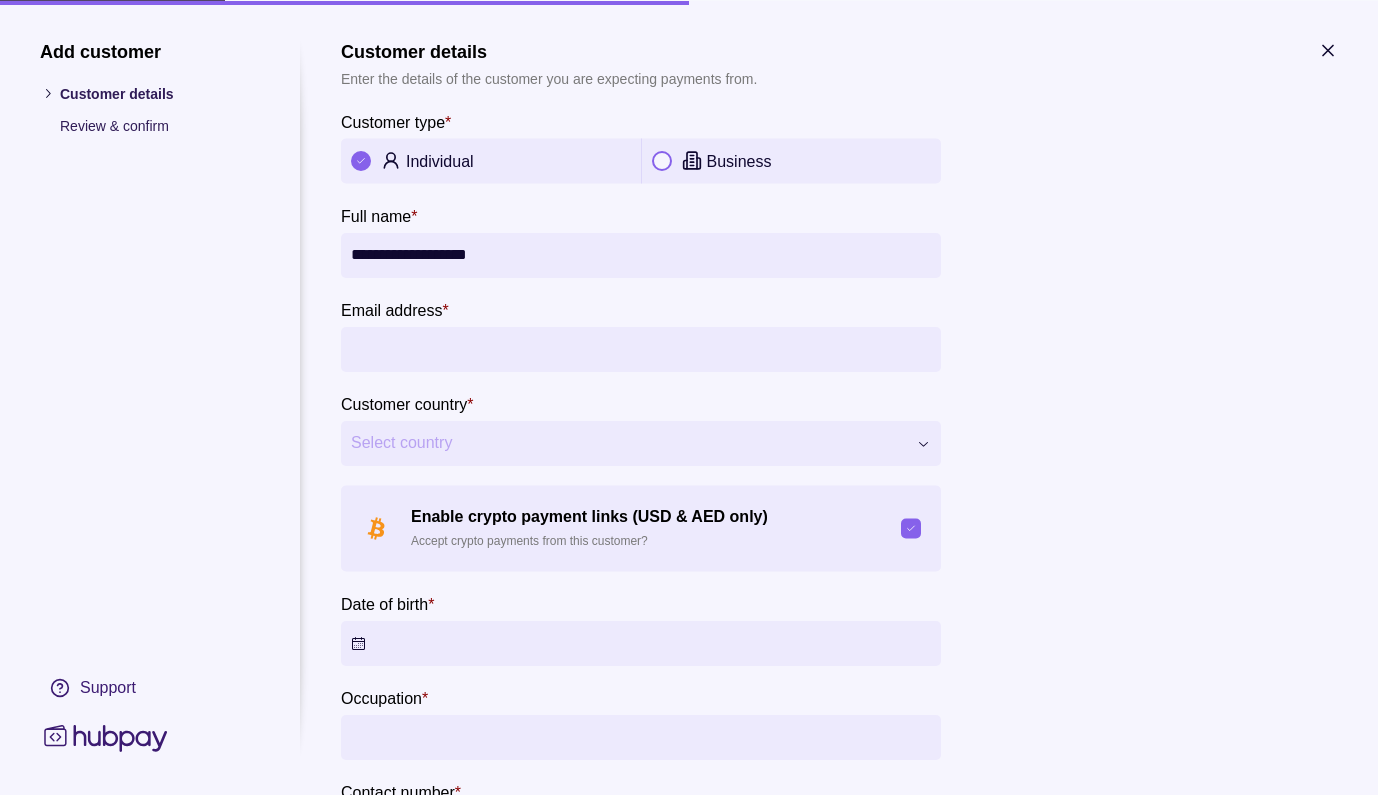 click on "**********" at bounding box center (641, 254) 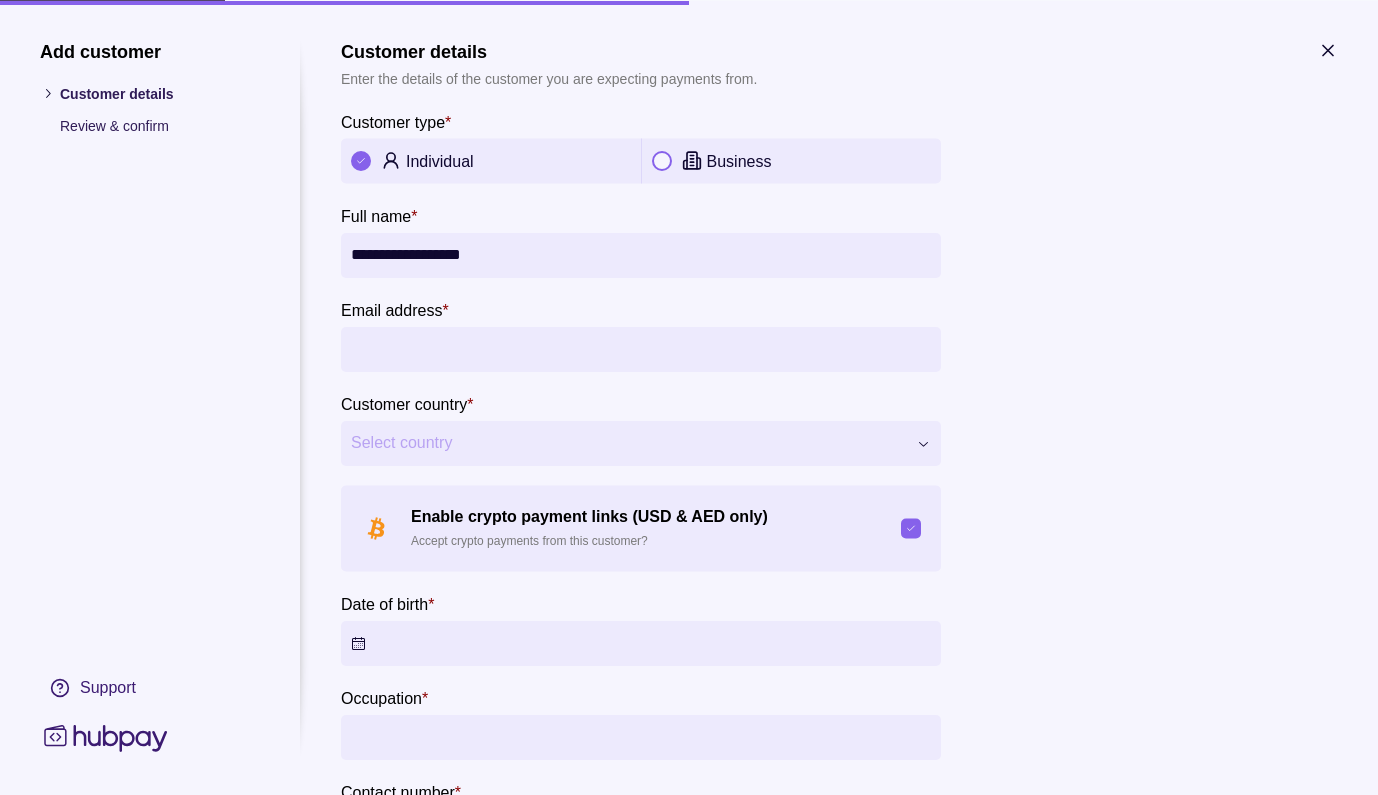 type on "**********" 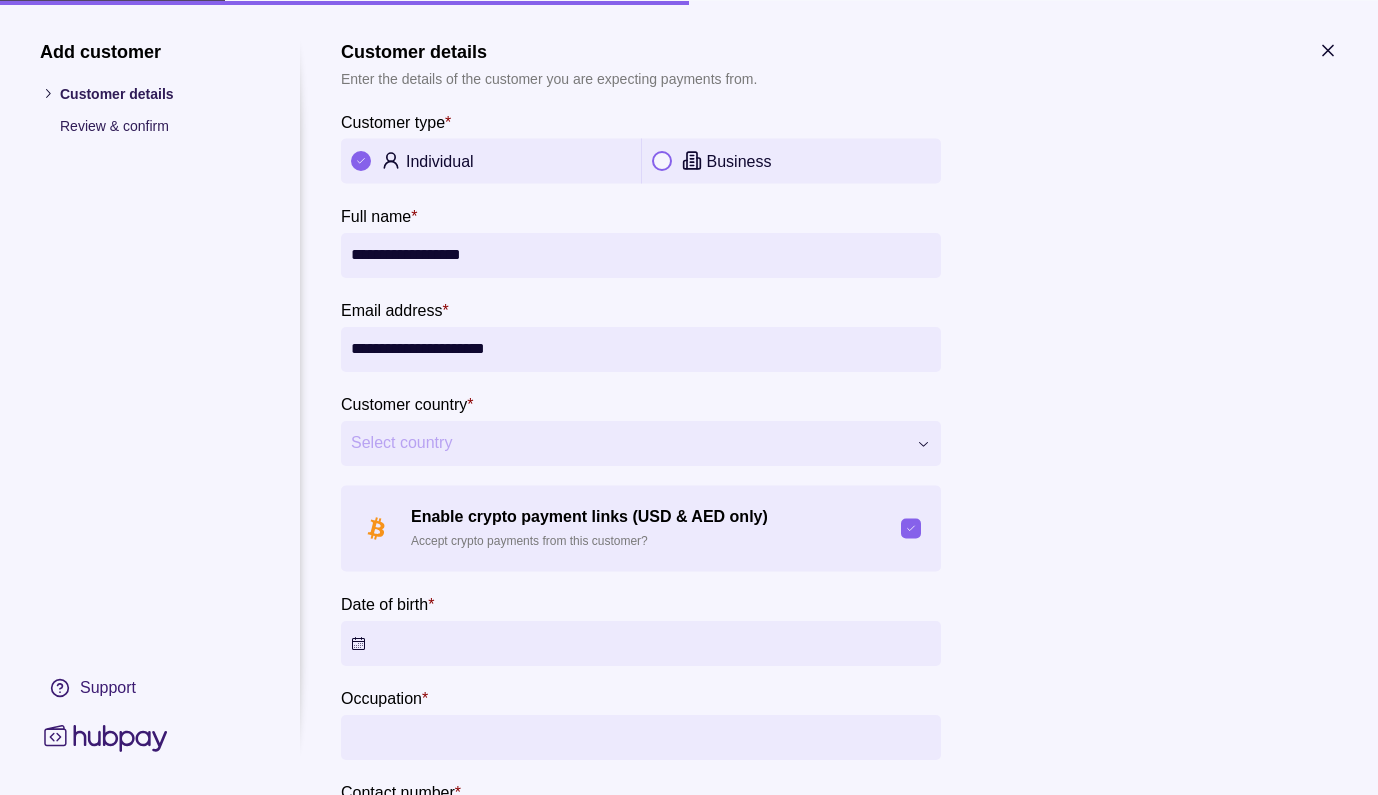type on "**********" 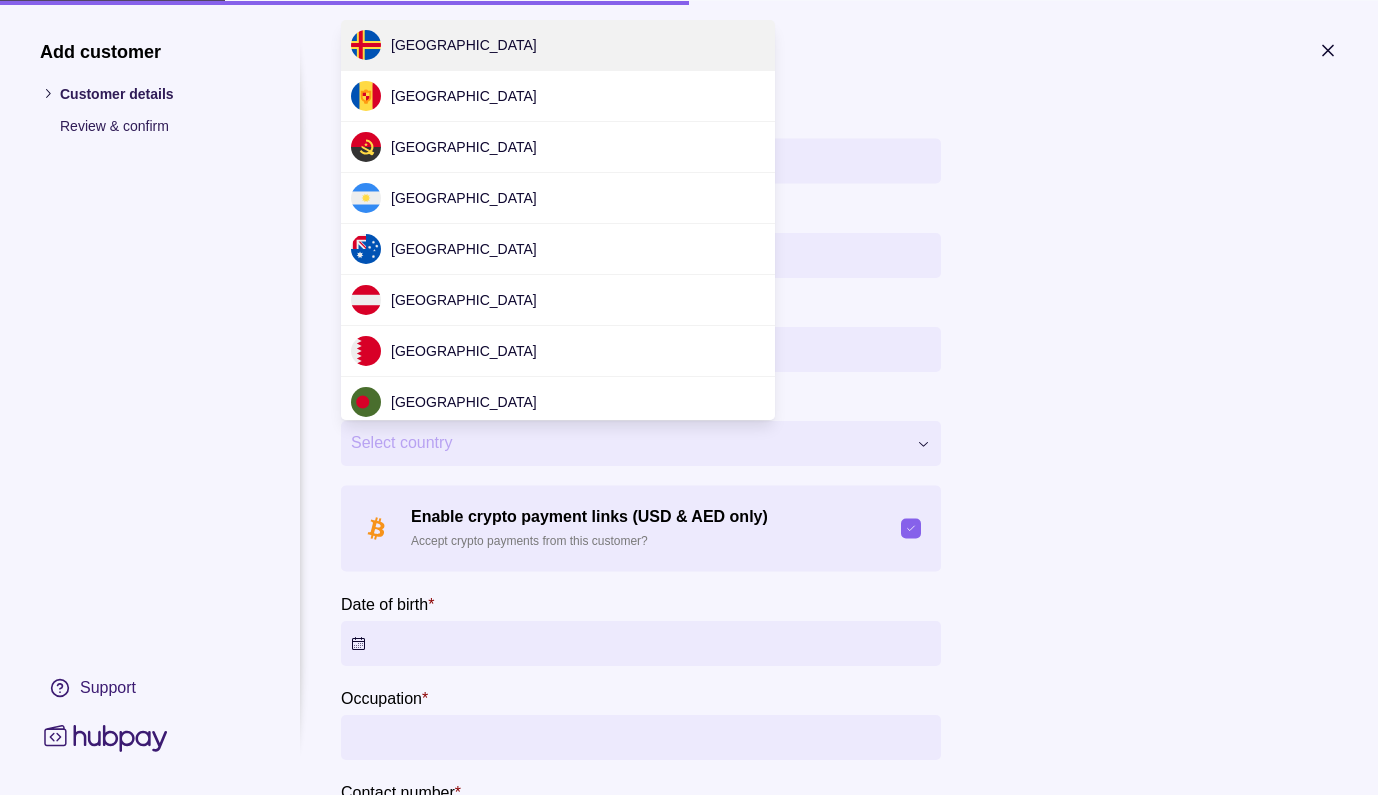 click on "Select country" at bounding box center [628, 443] 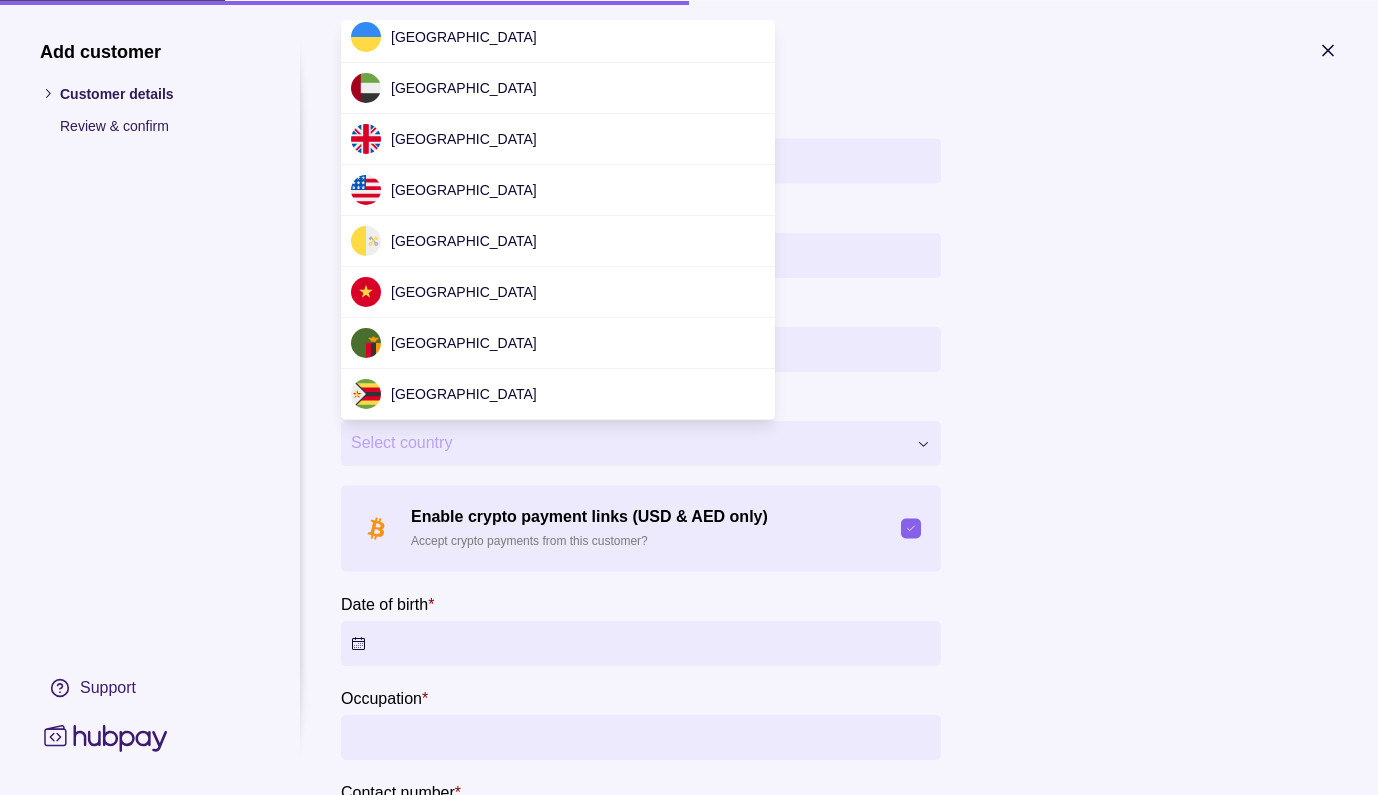 scroll, scrollTop: 6179, scrollLeft: 0, axis: vertical 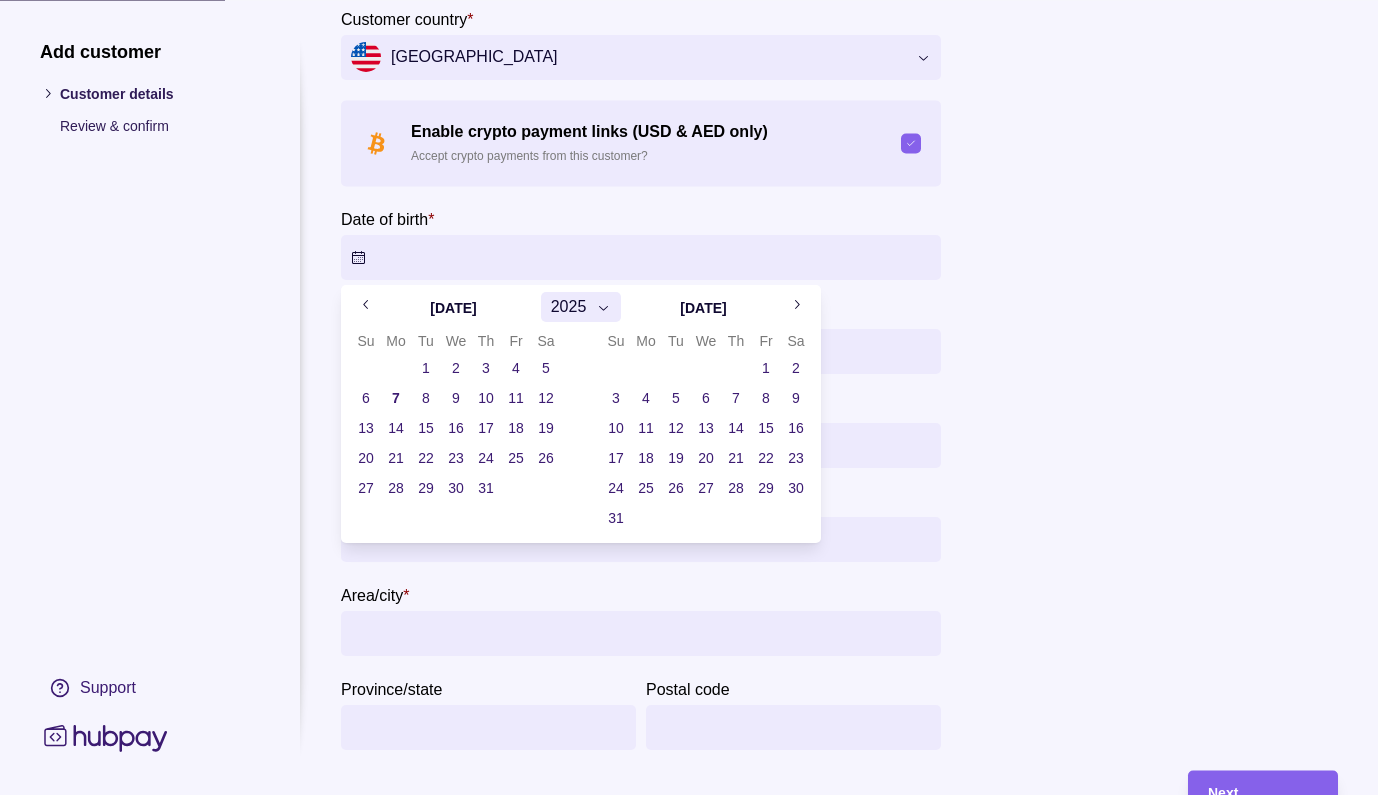 click on "Date of birth  *" at bounding box center [641, 257] 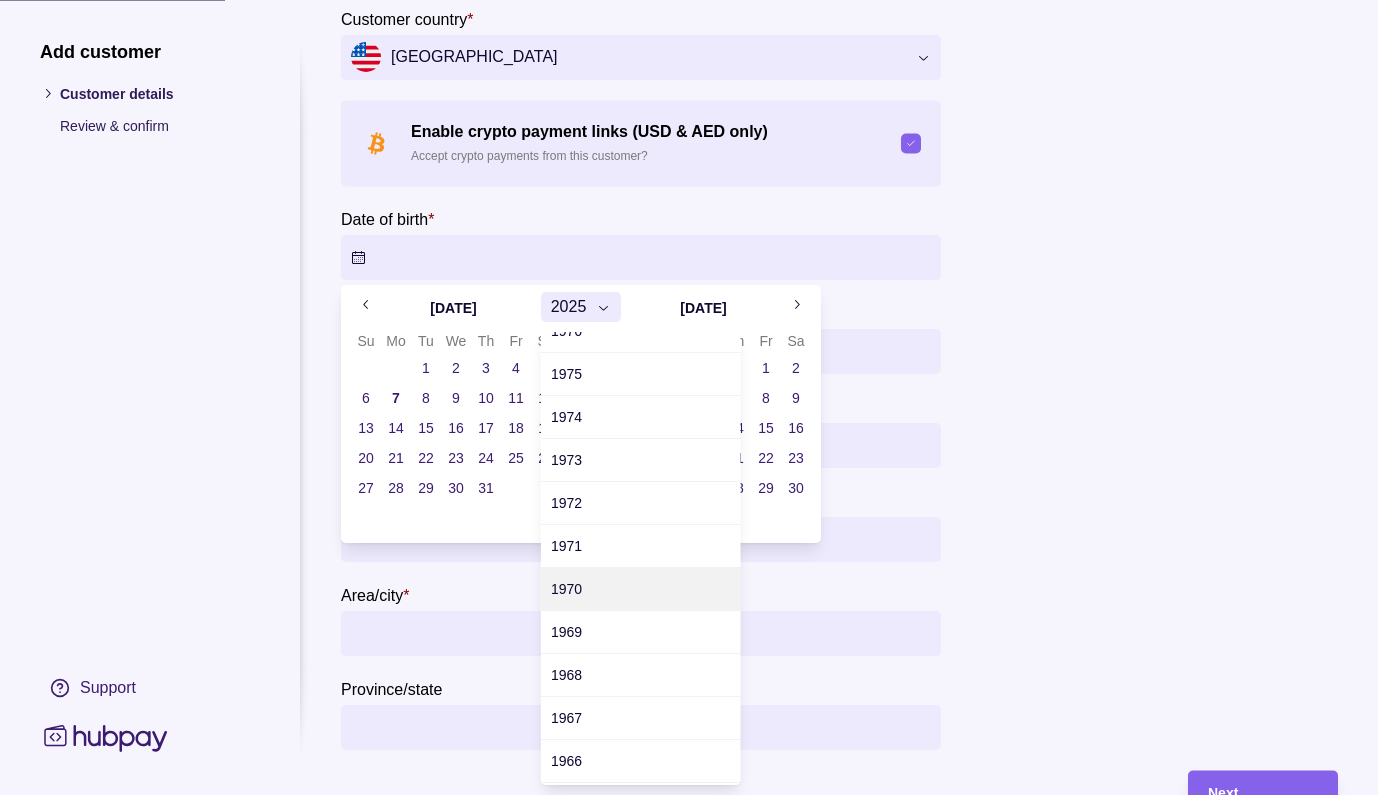 scroll, scrollTop: 2130, scrollLeft: 0, axis: vertical 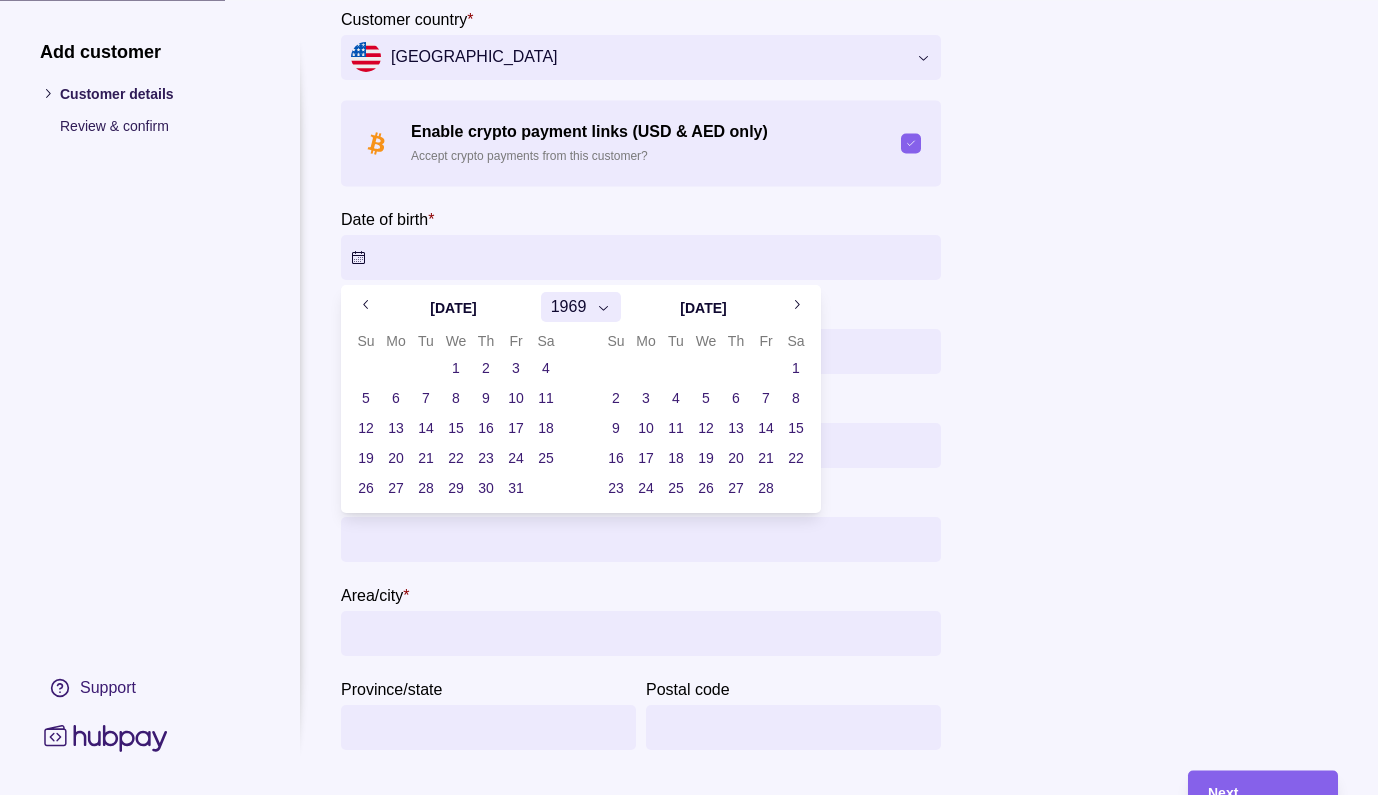 click 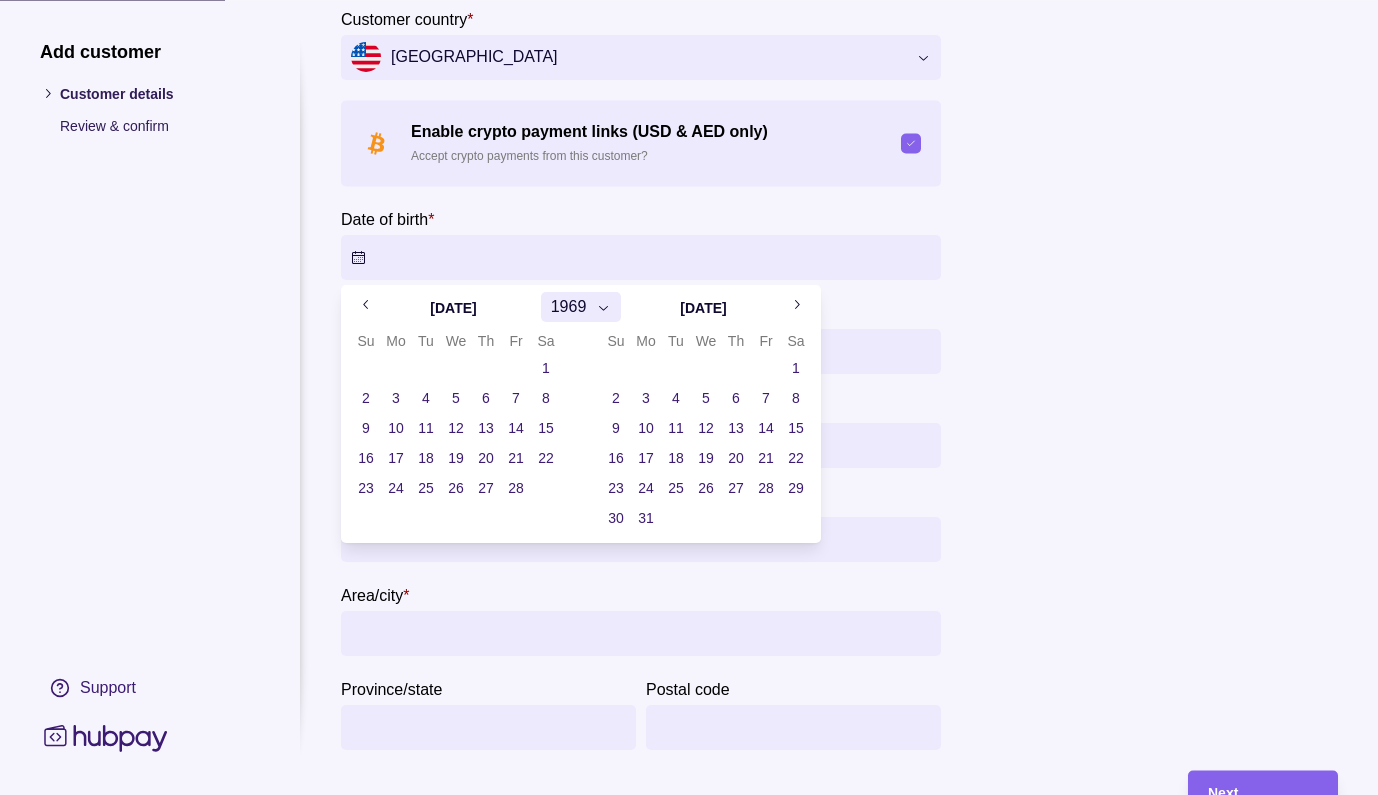 click 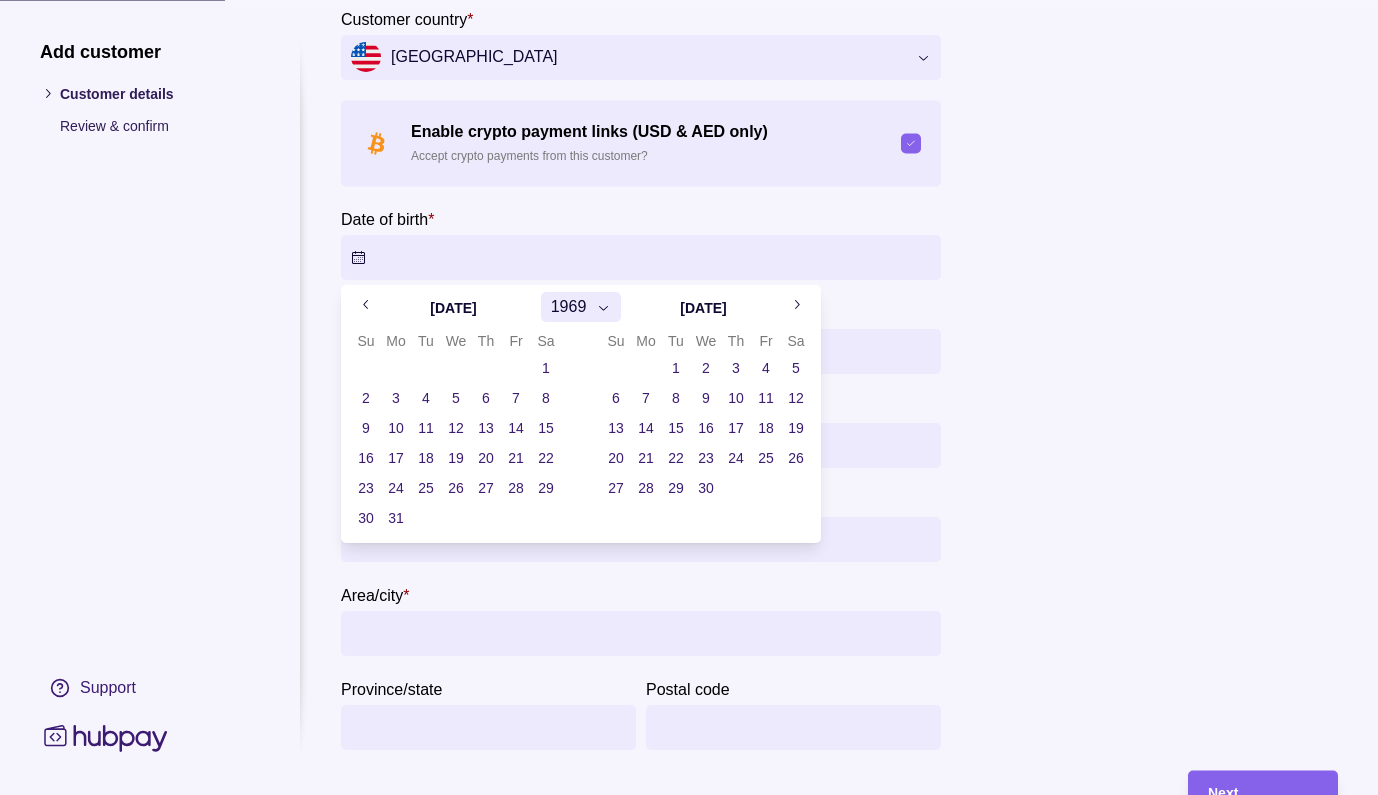 click on "18" at bounding box center [766, 428] 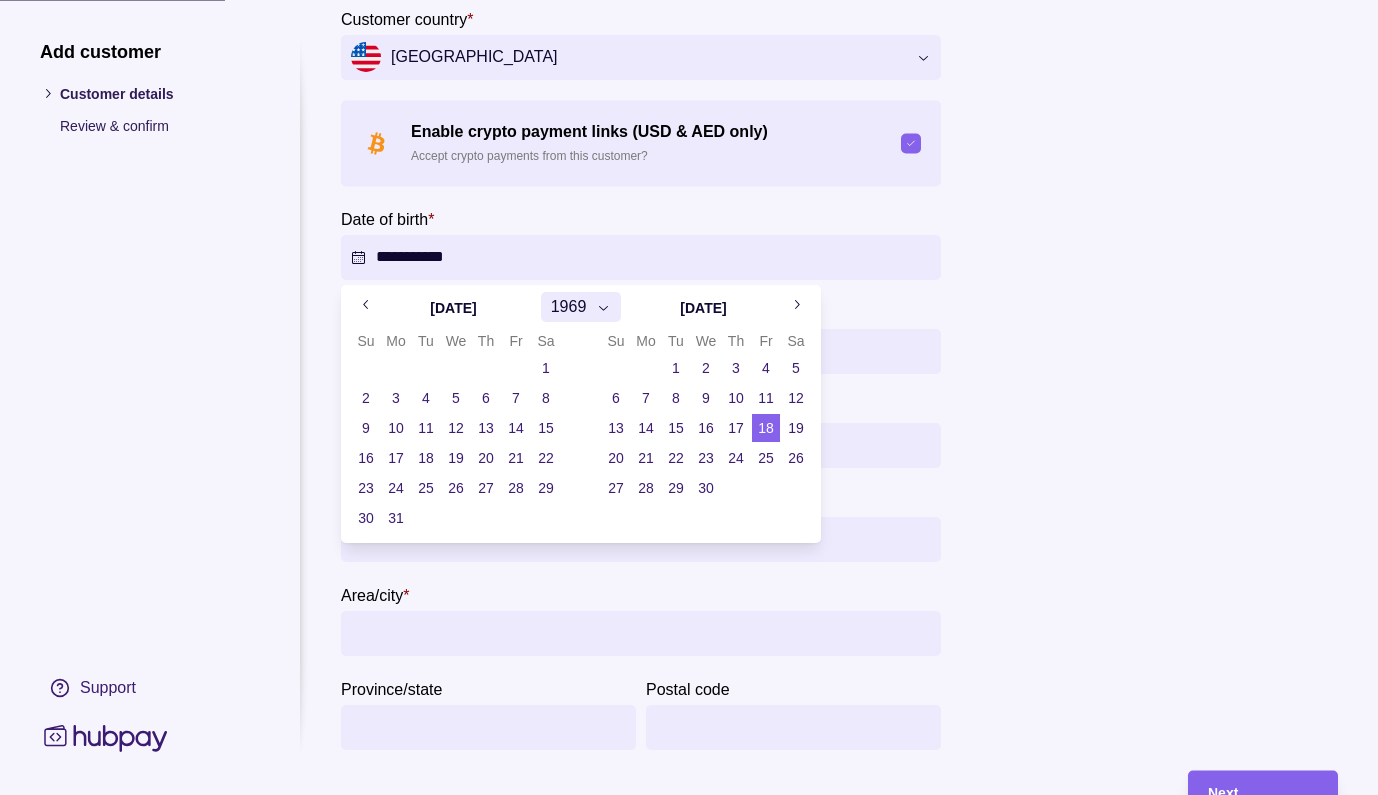 click on "**********" at bounding box center (689, 397) 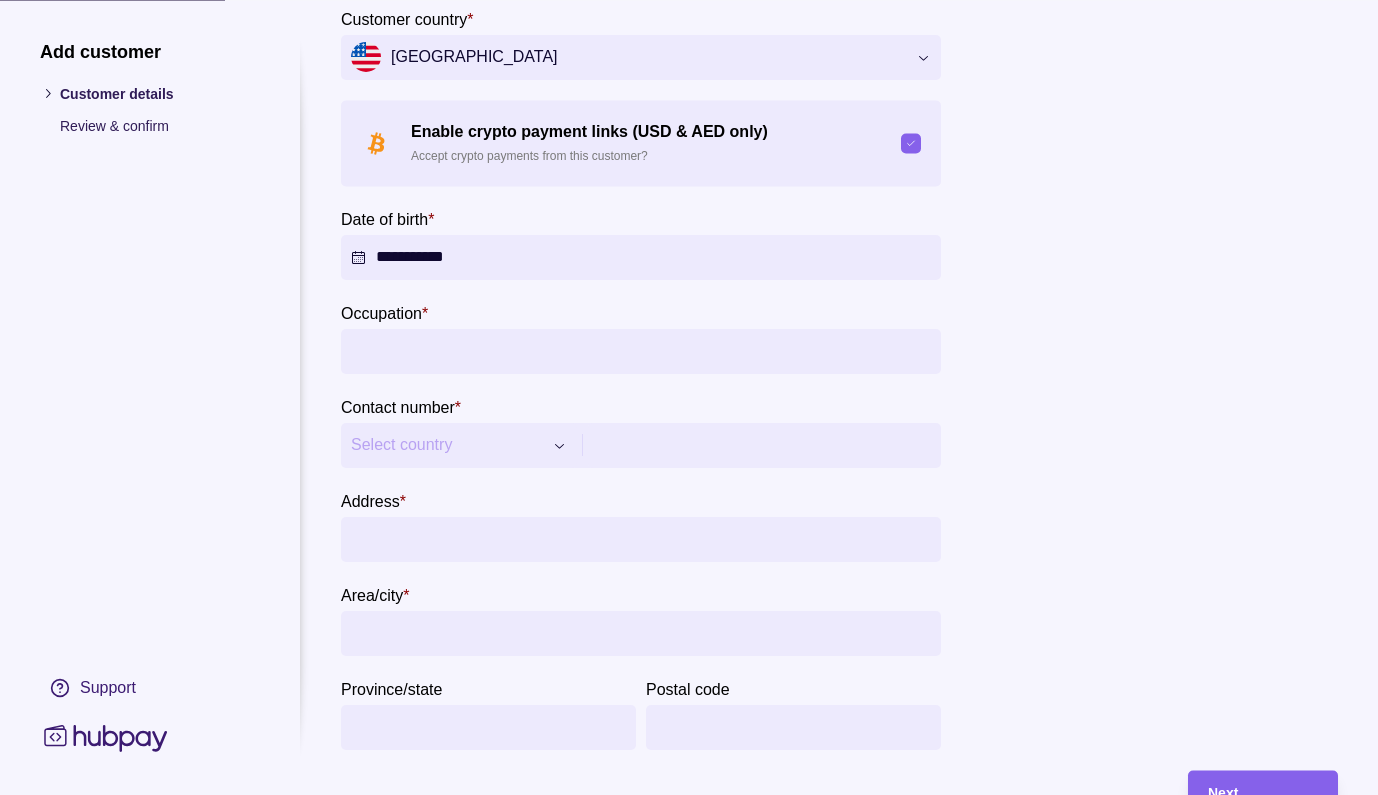 click on "Occupation  *" at bounding box center (641, 351) 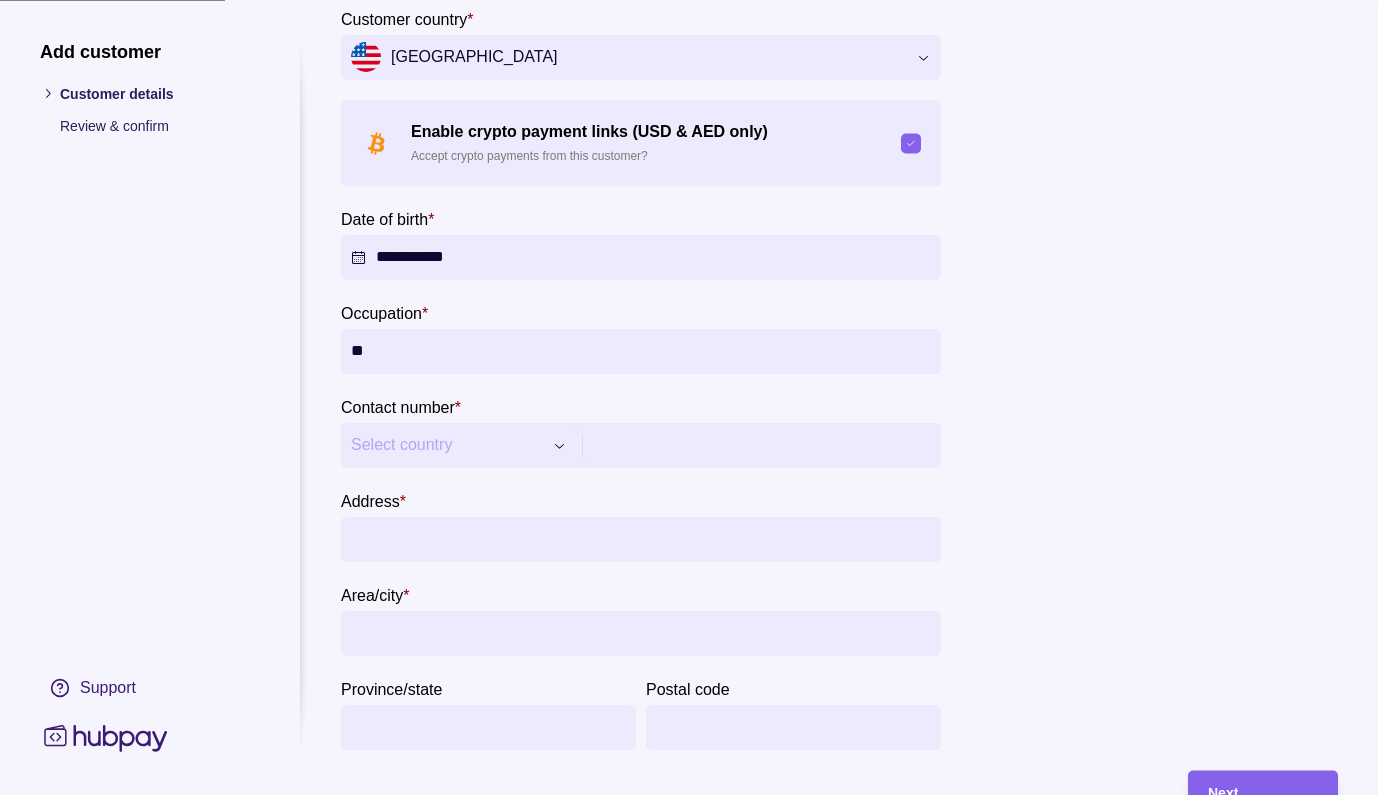 type on "*" 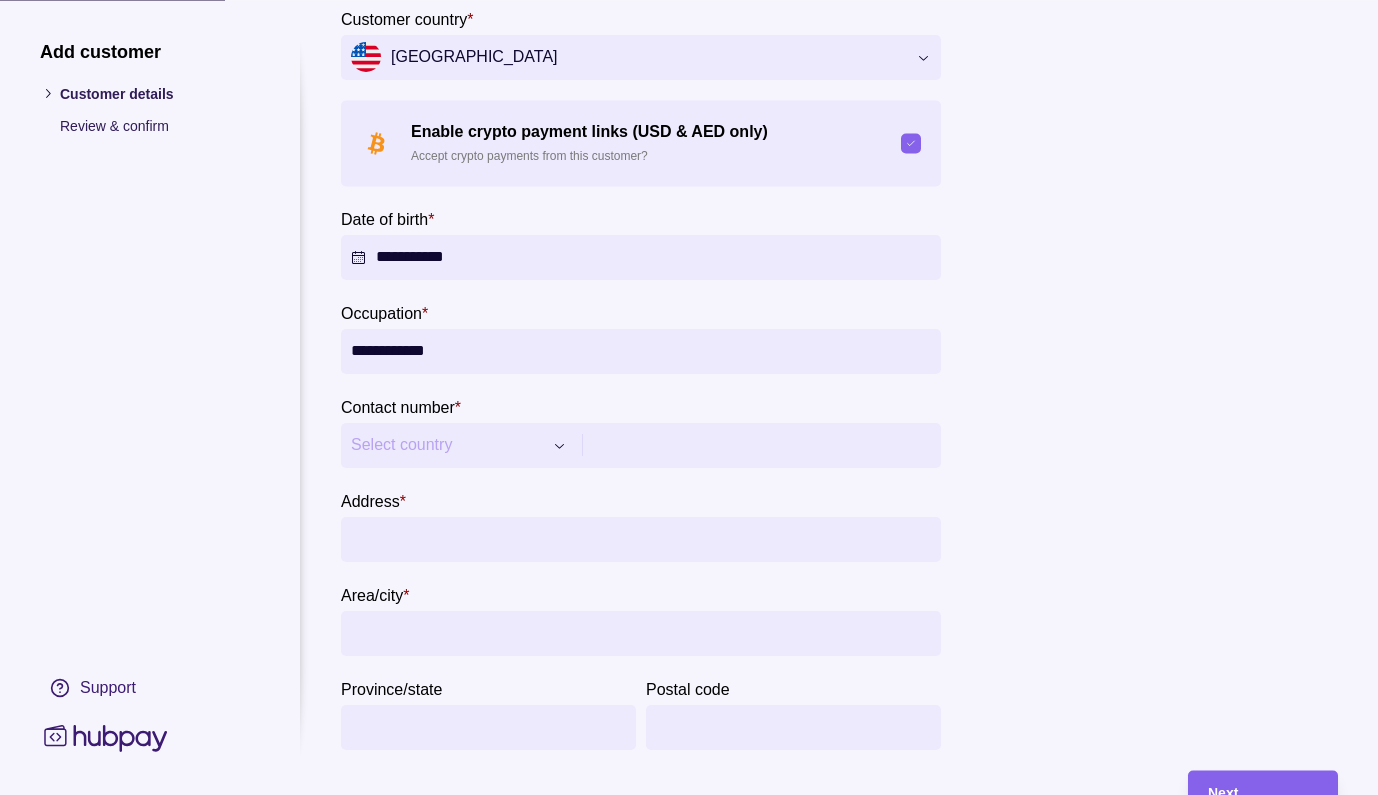 type on "**********" 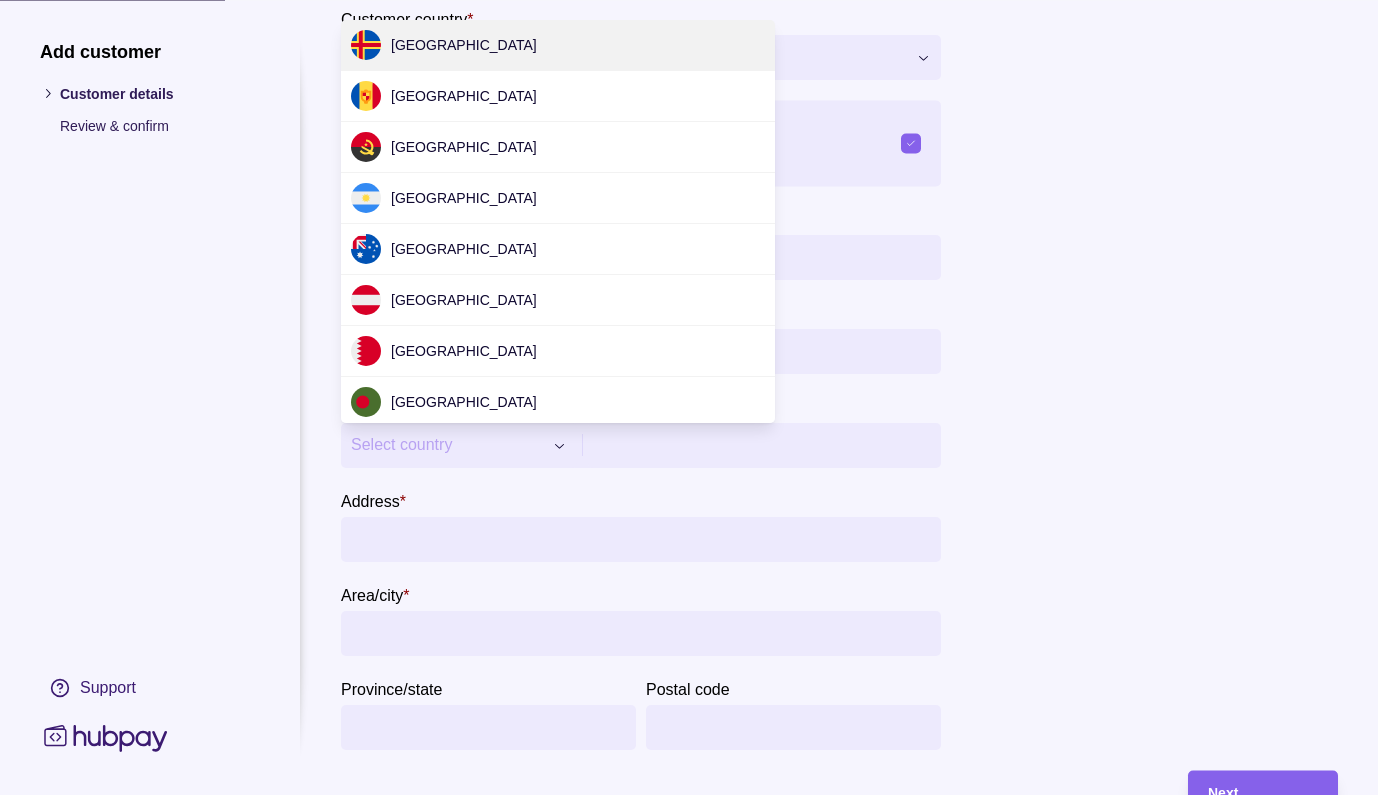 click on "Select country" at bounding box center [446, 446] 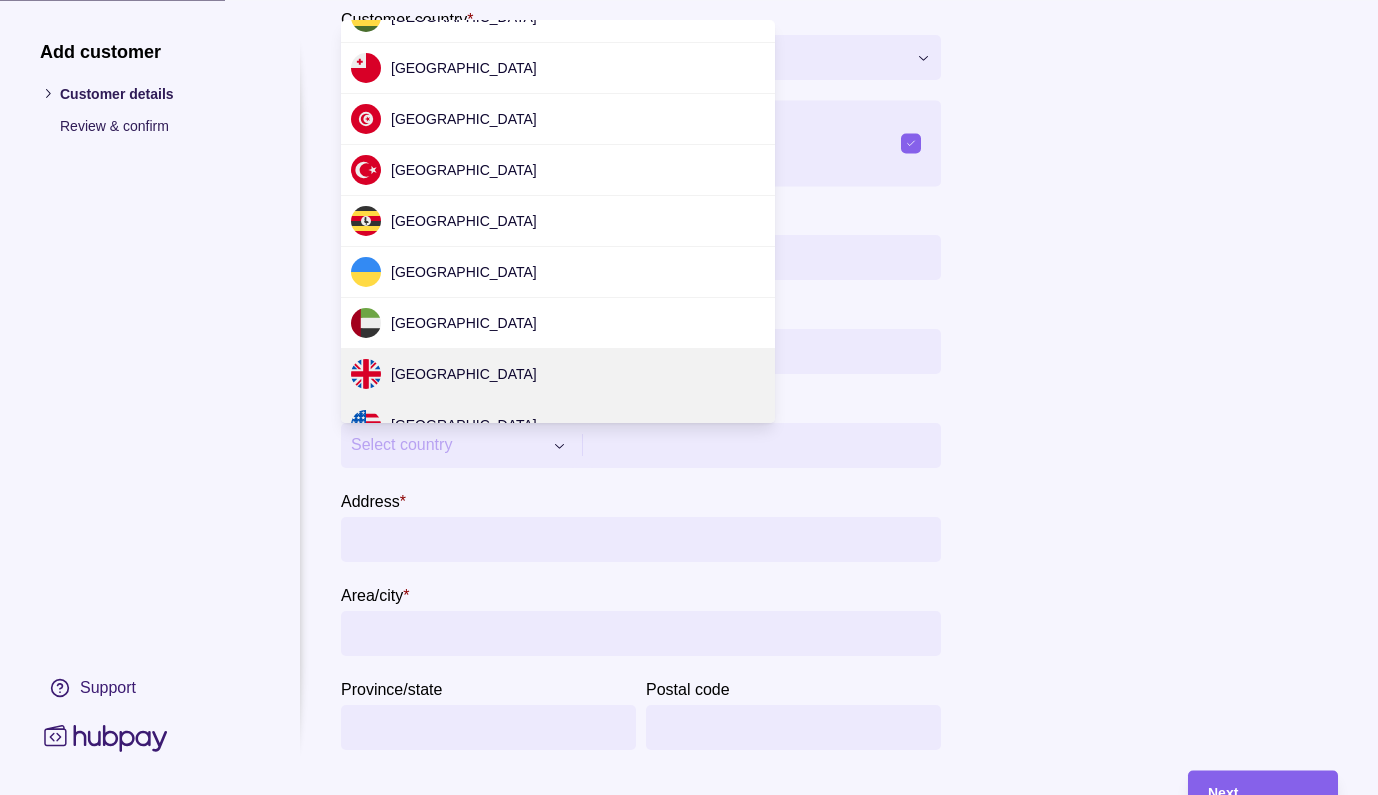 scroll, scrollTop: 5972, scrollLeft: 0, axis: vertical 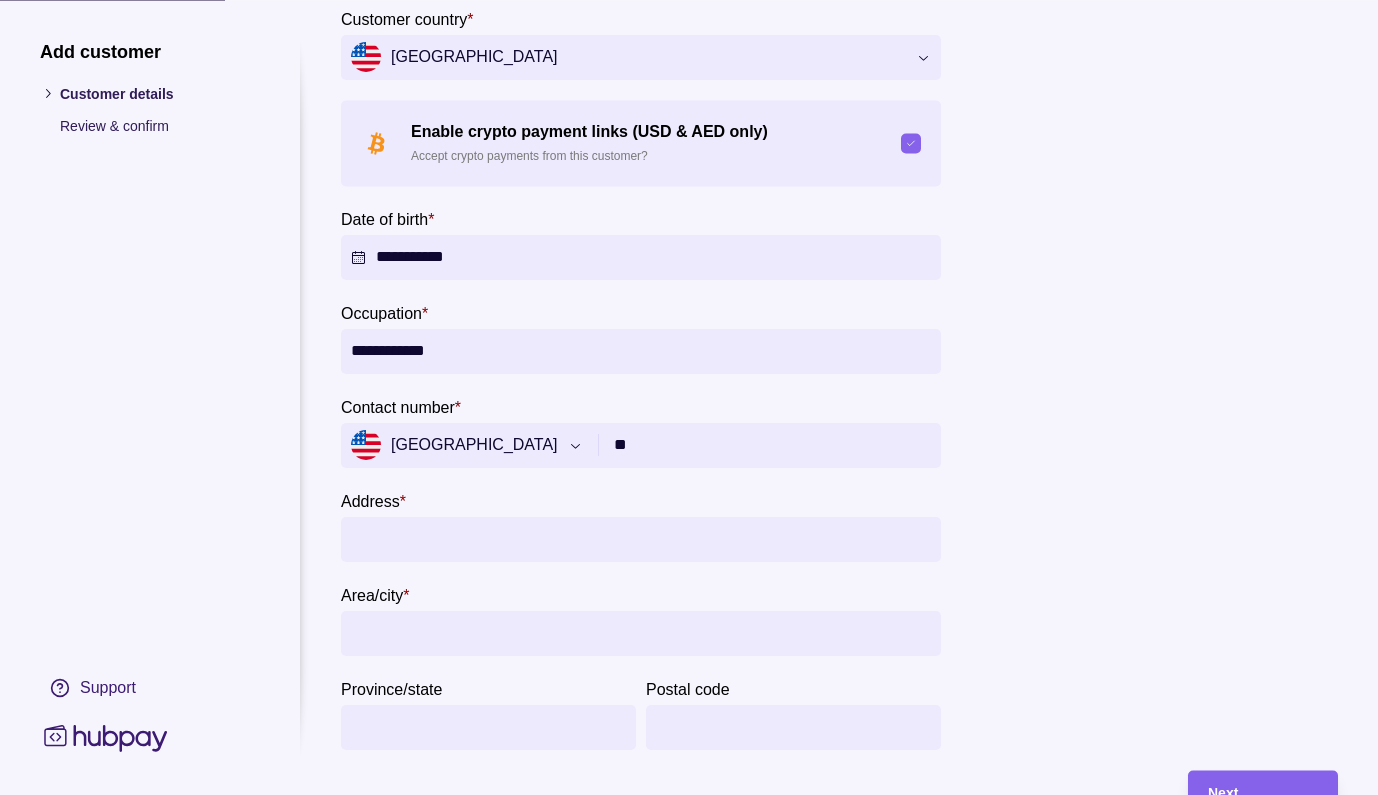 click on "**********" at bounding box center [641, 431] 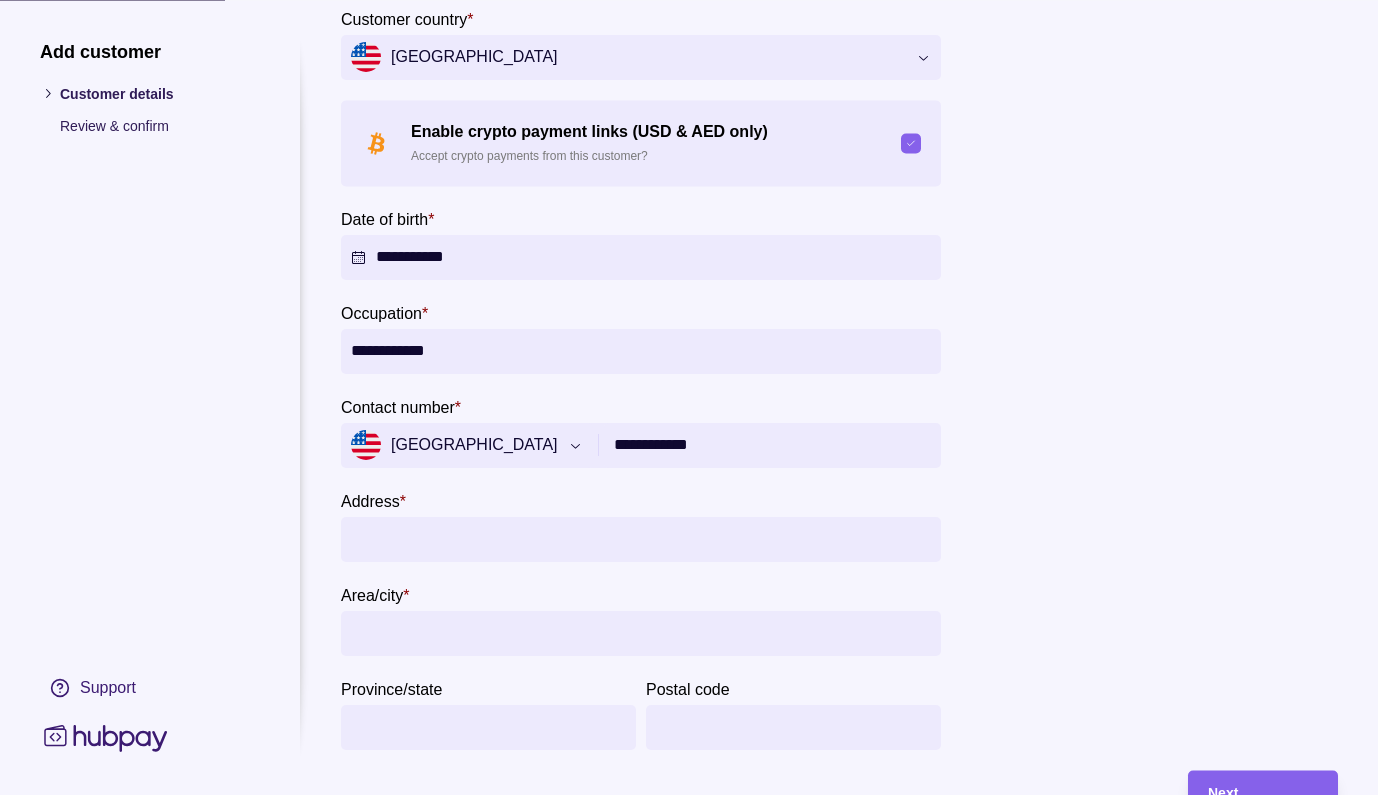 type on "**********" 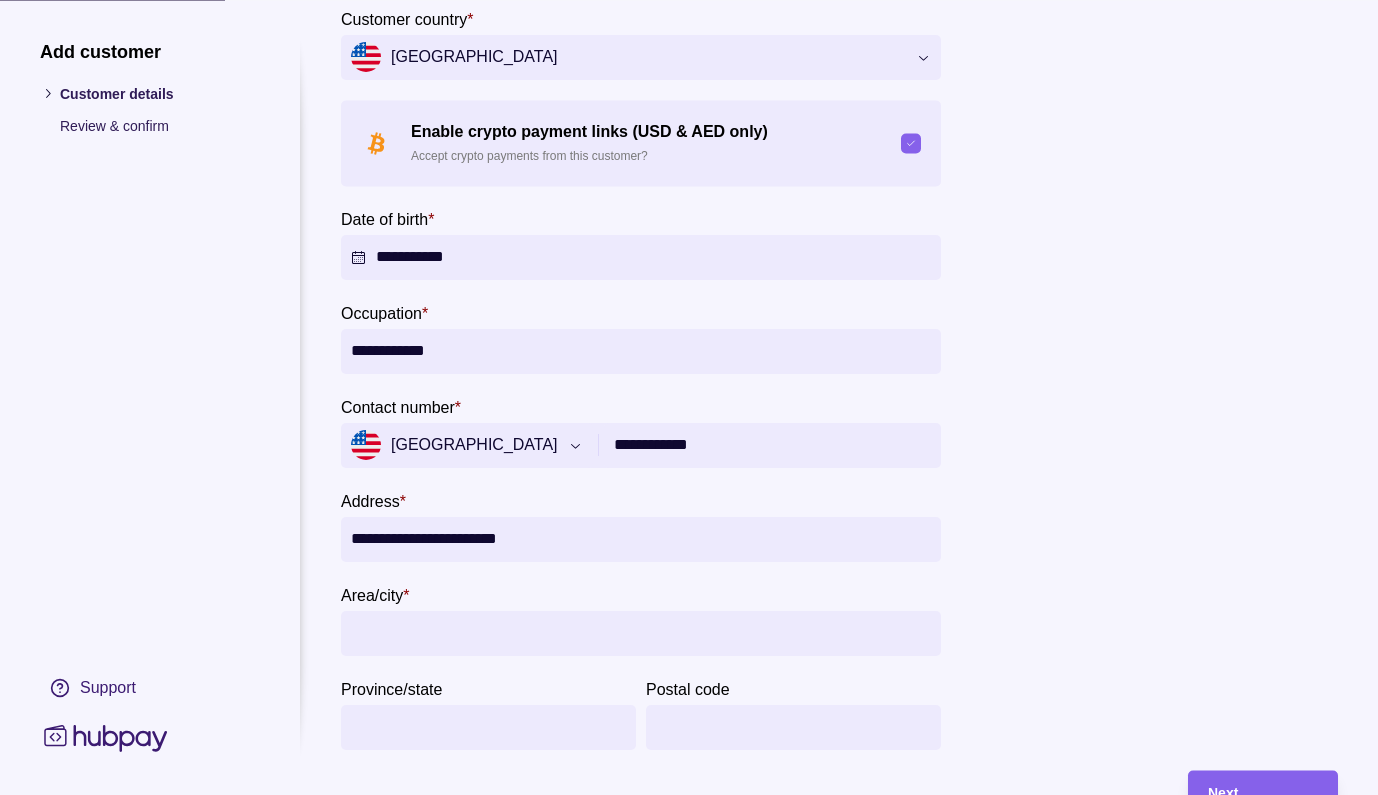type on "**********" 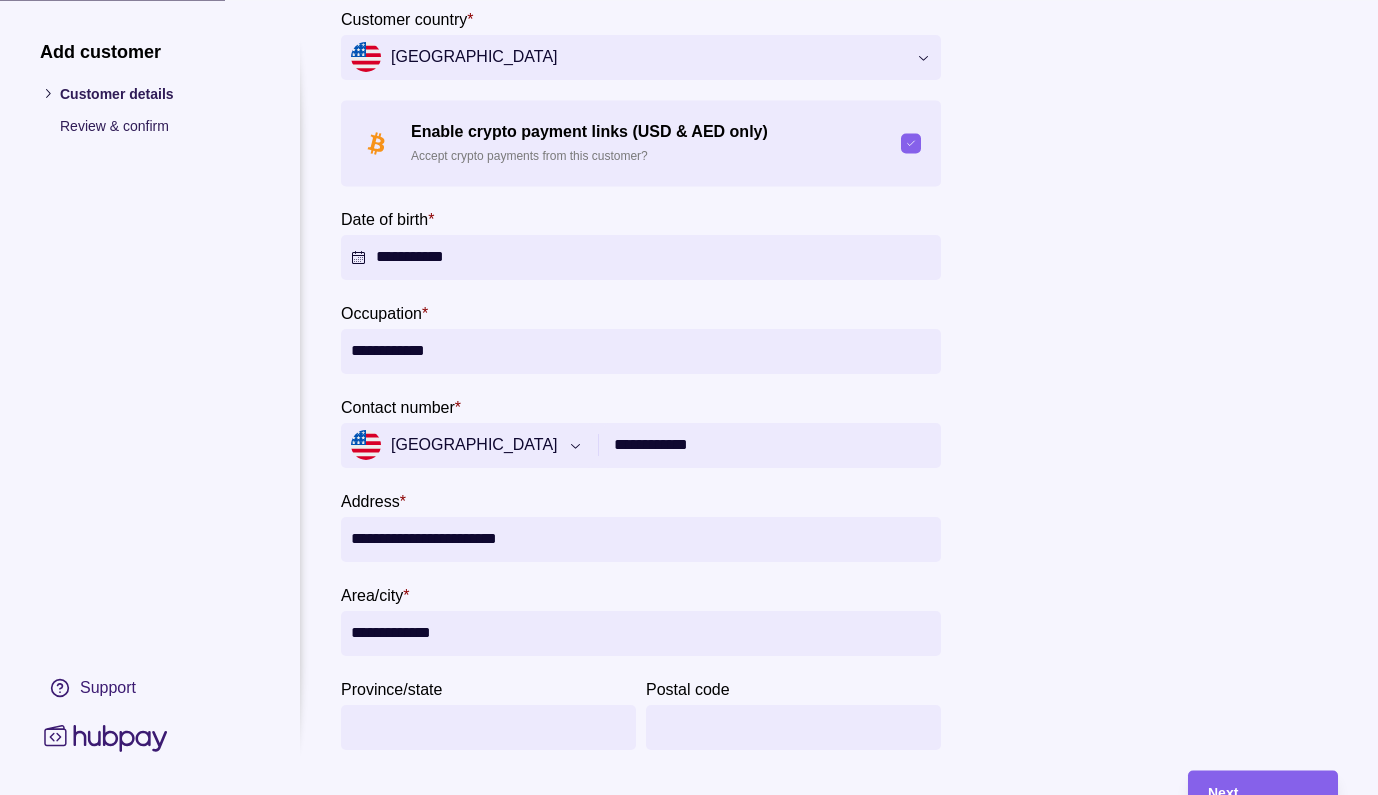 type on "**********" 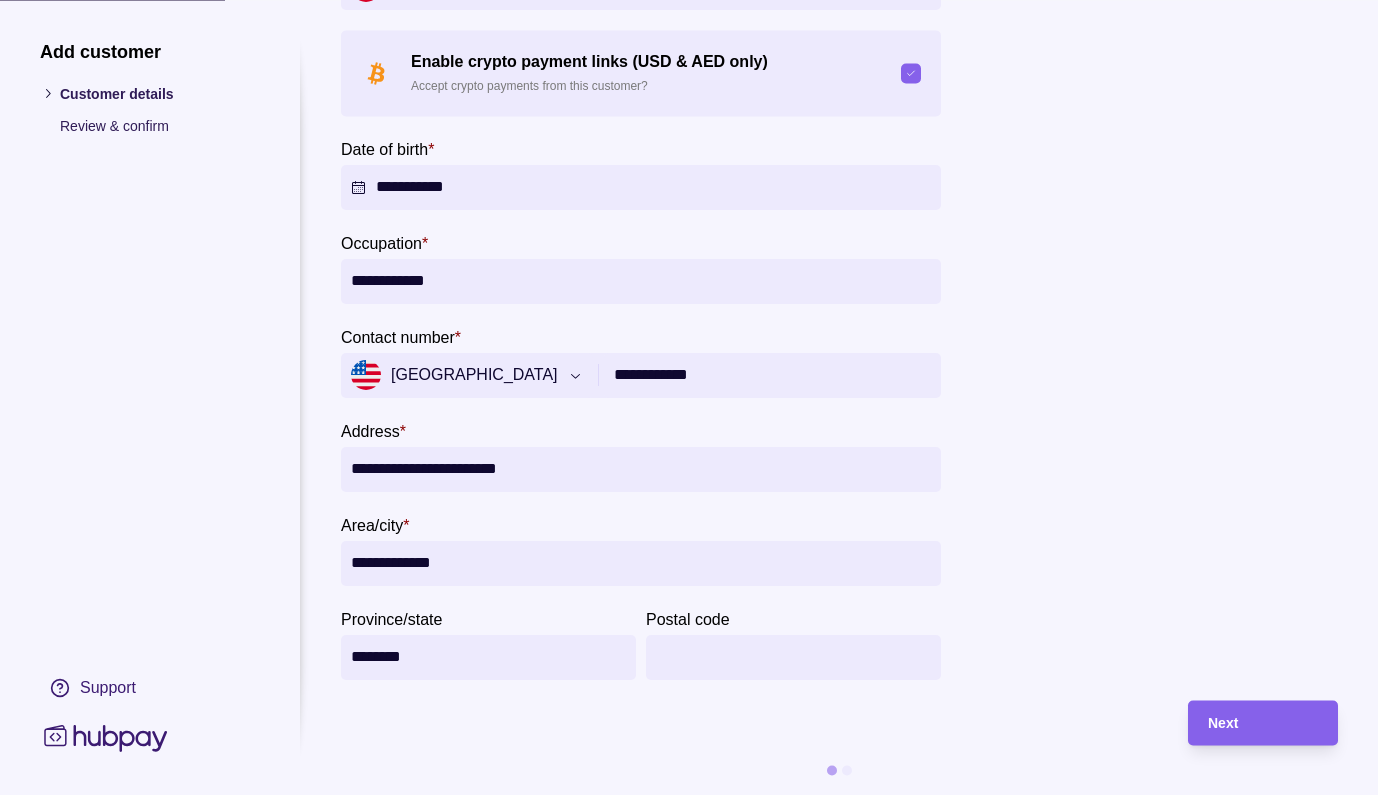 scroll, scrollTop: 455, scrollLeft: 0, axis: vertical 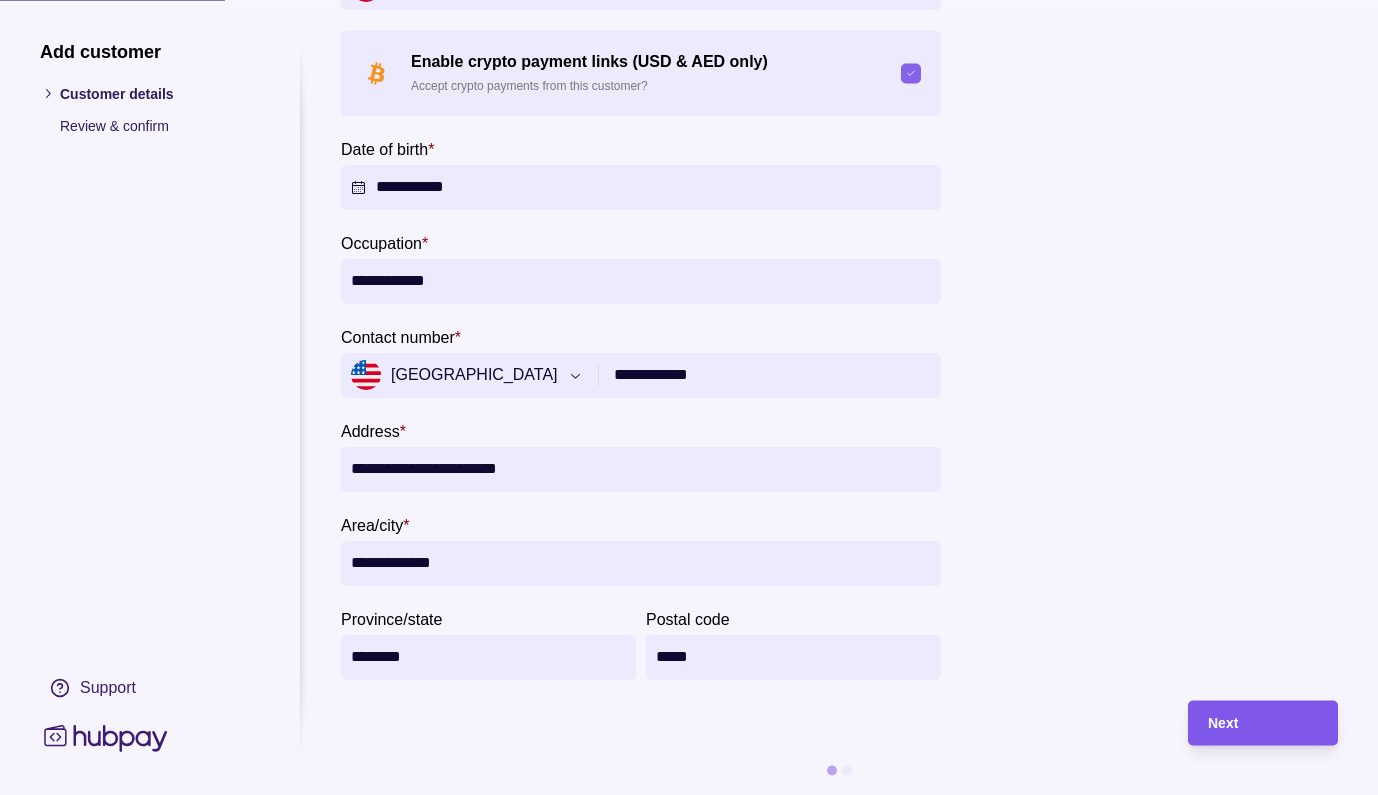 type on "*****" 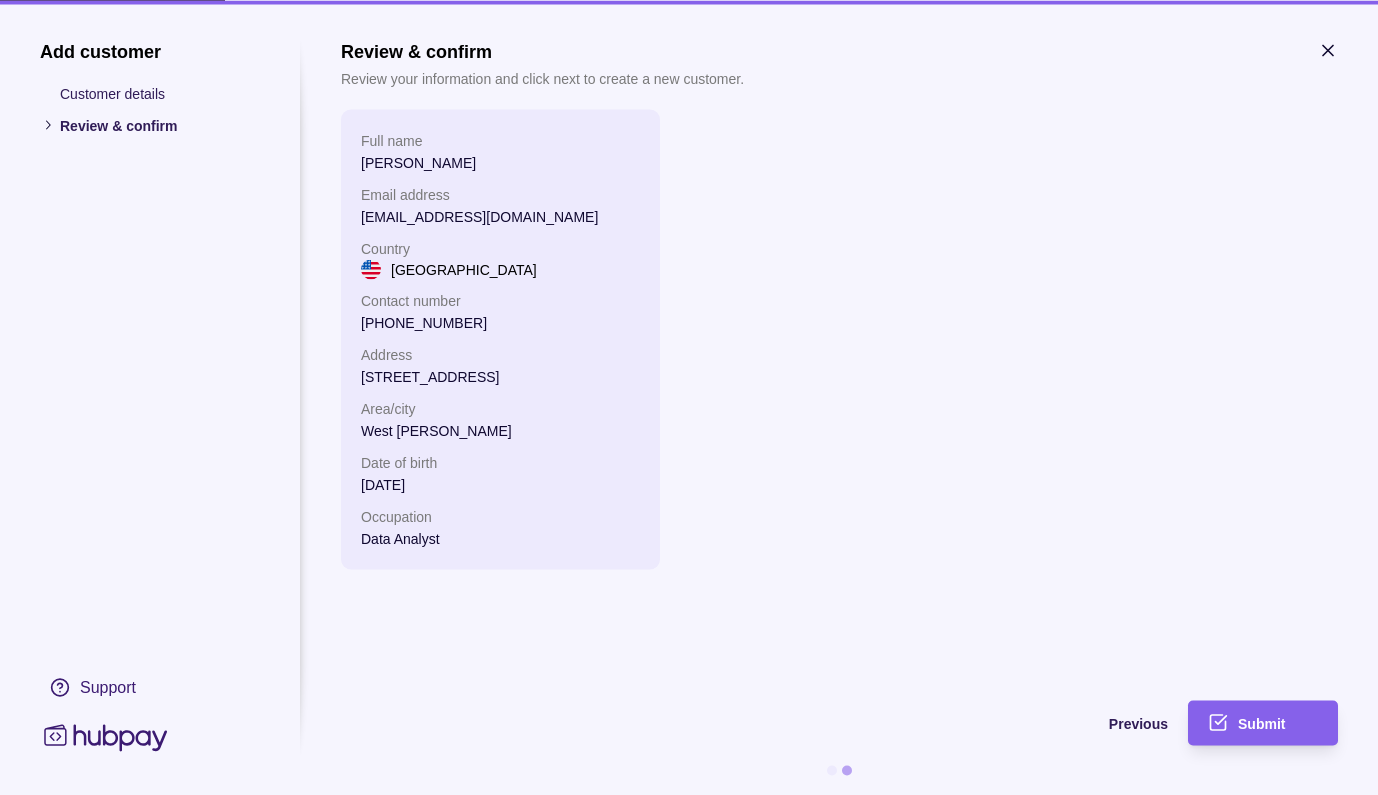 scroll, scrollTop: 0, scrollLeft: 0, axis: both 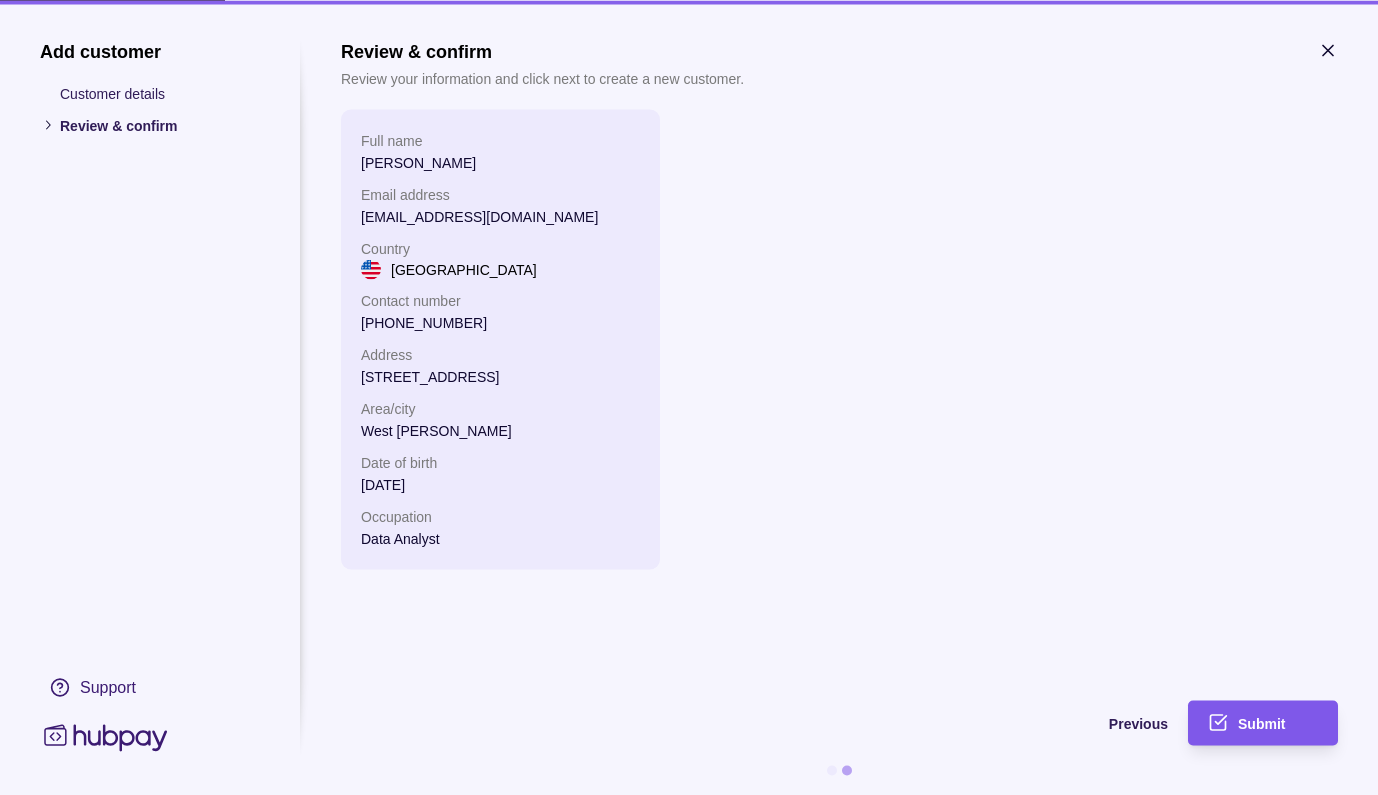 click on "Submit" at bounding box center [1278, 723] 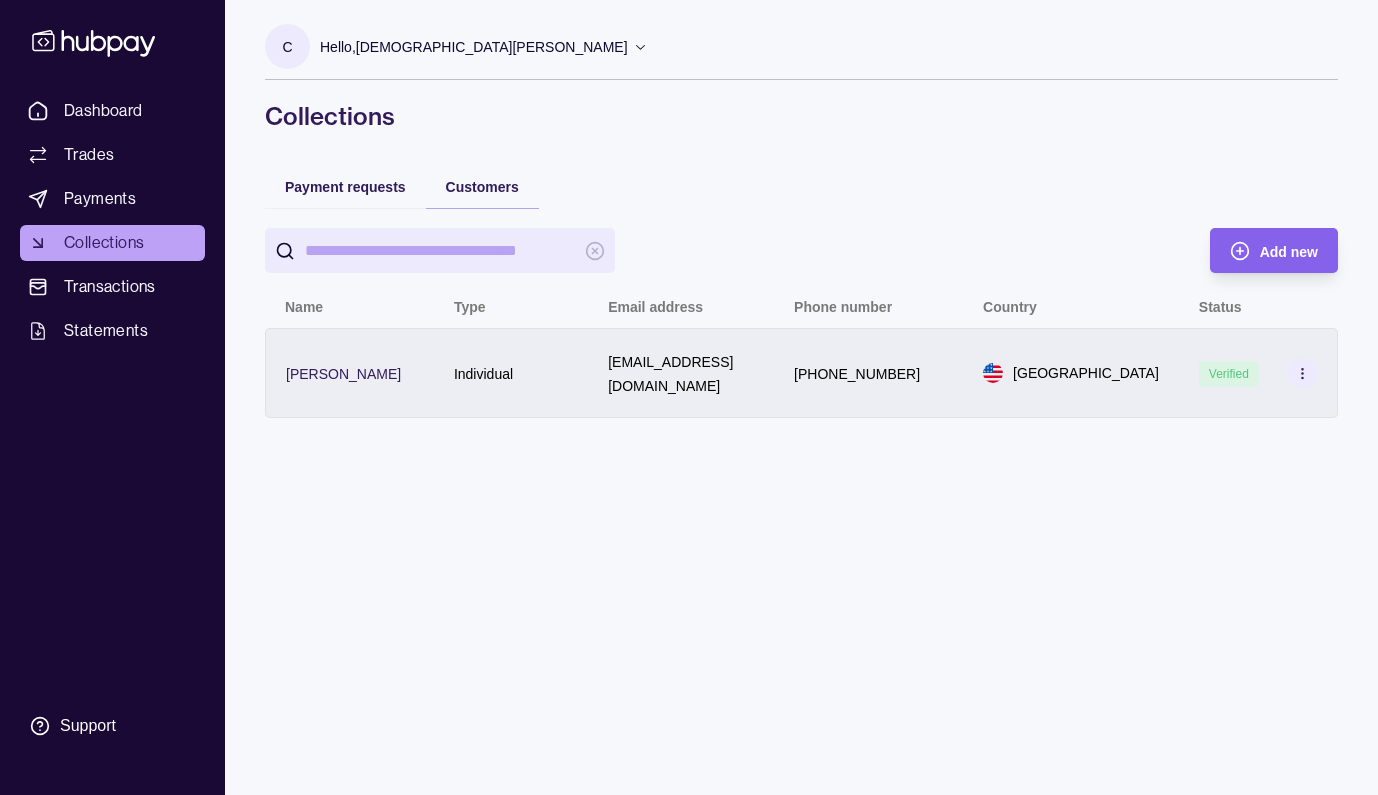 click on "[PHONE_NUMBER]" at bounding box center (868, 373) 